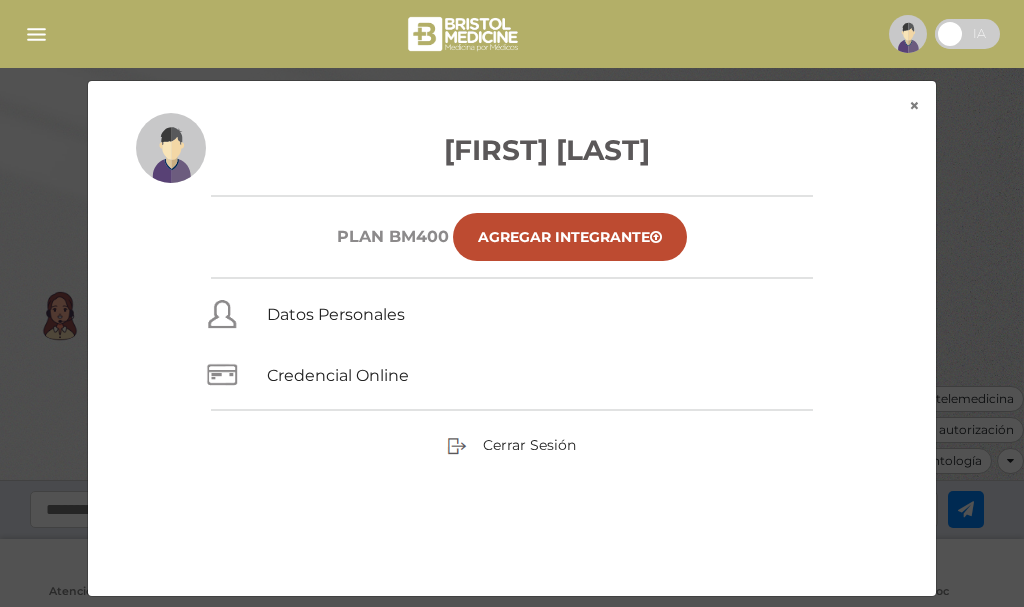 scroll, scrollTop: 0, scrollLeft: 0, axis: both 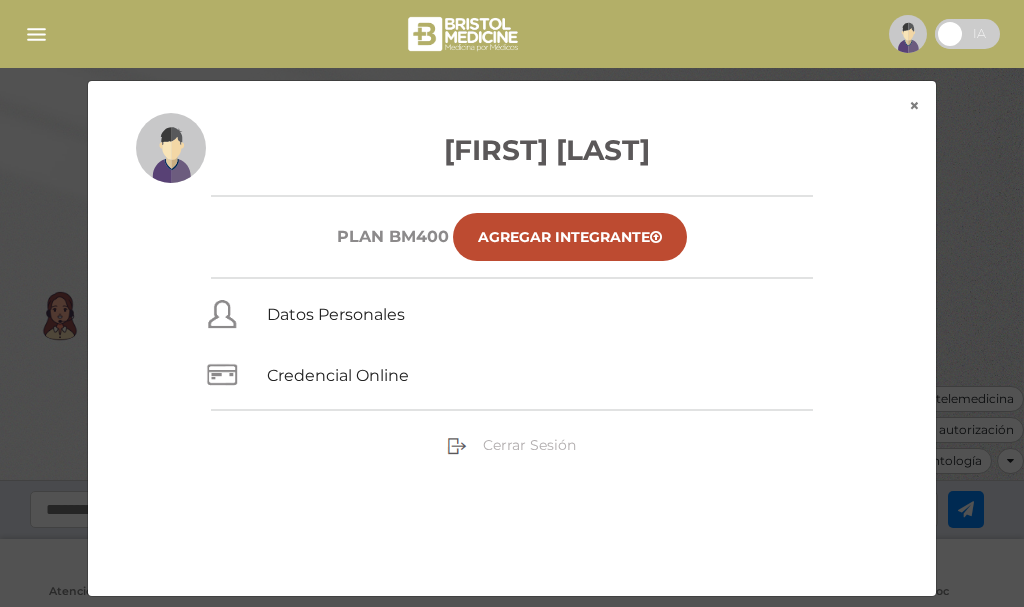 click on "Cerrar Sesión" at bounding box center (529, 445) 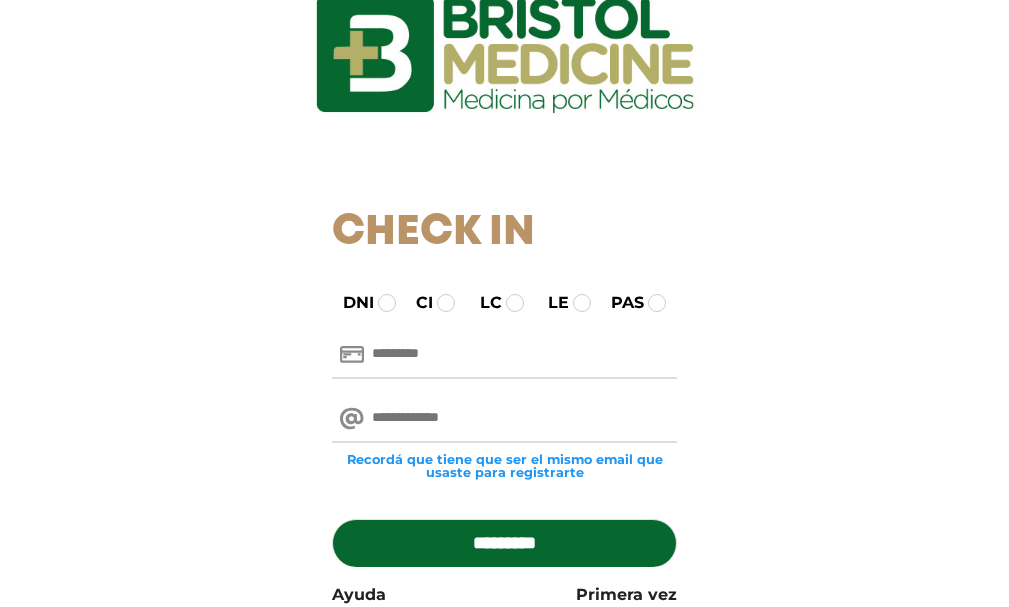 scroll, scrollTop: 200, scrollLeft: 0, axis: vertical 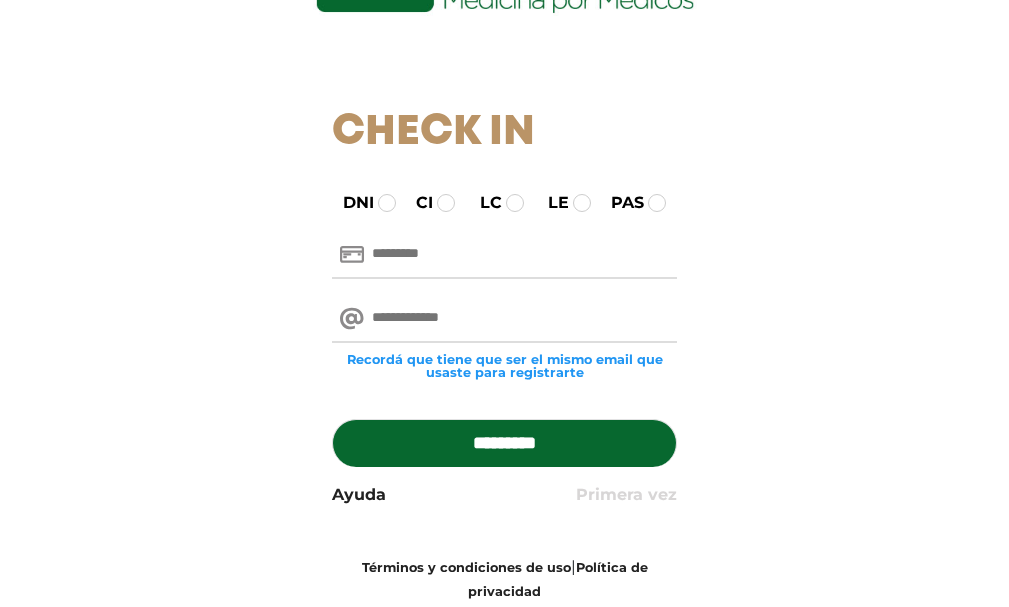 click on "Primera vez" at bounding box center (626, 495) 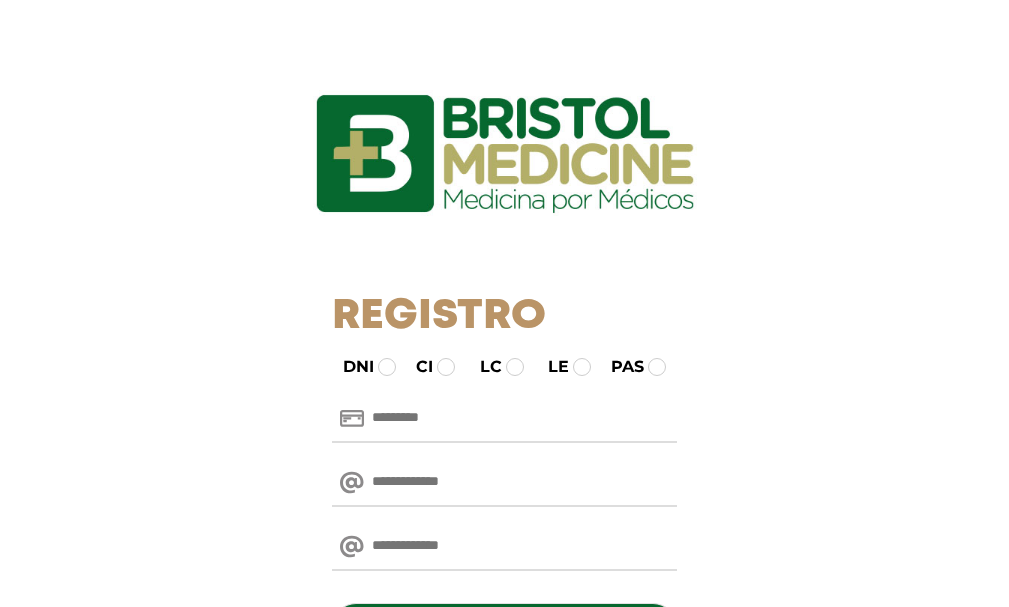 scroll, scrollTop: 0, scrollLeft: 0, axis: both 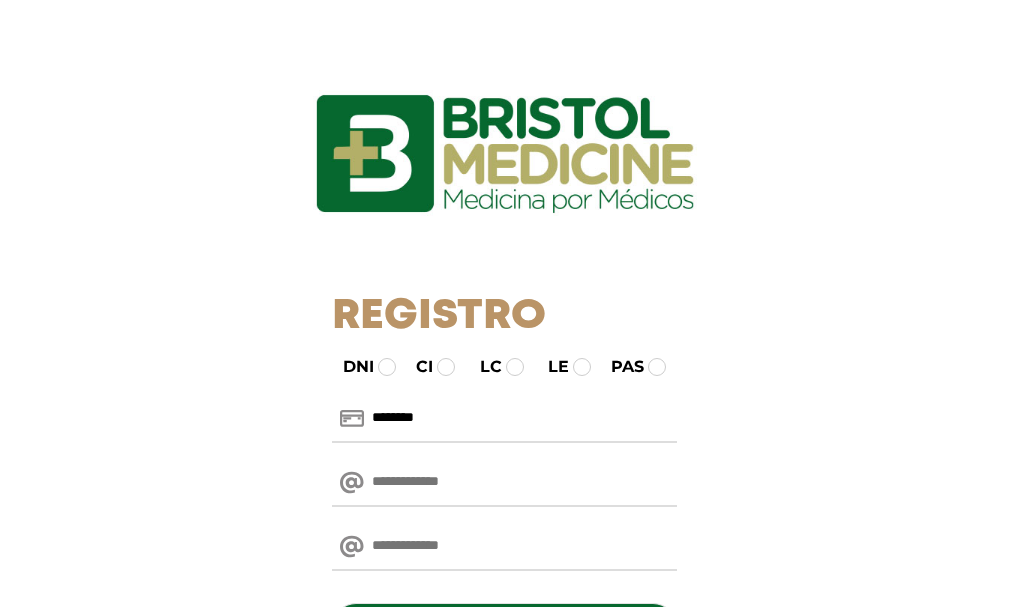 type on "********" 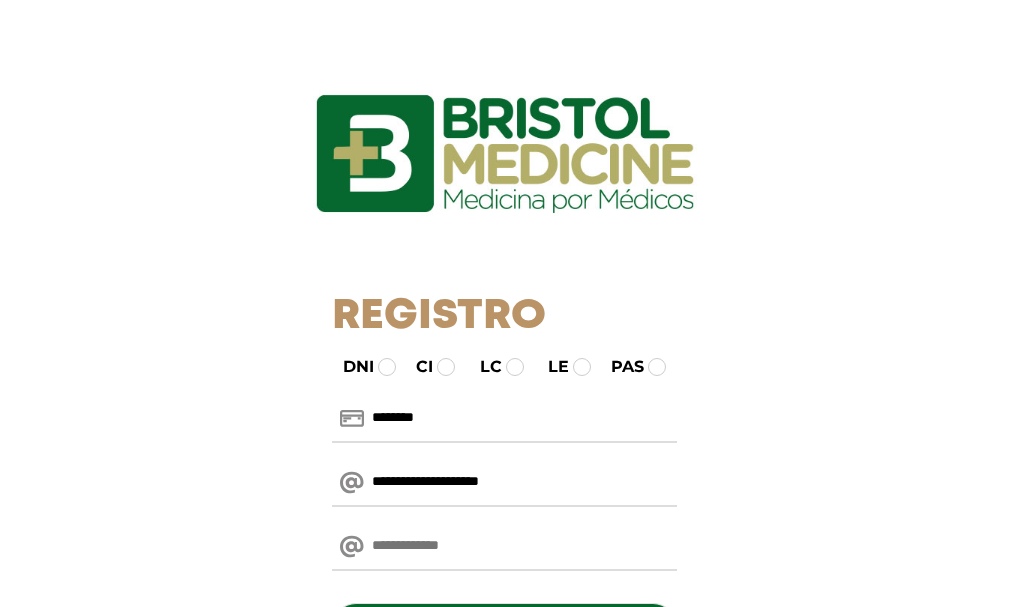 type on "**********" 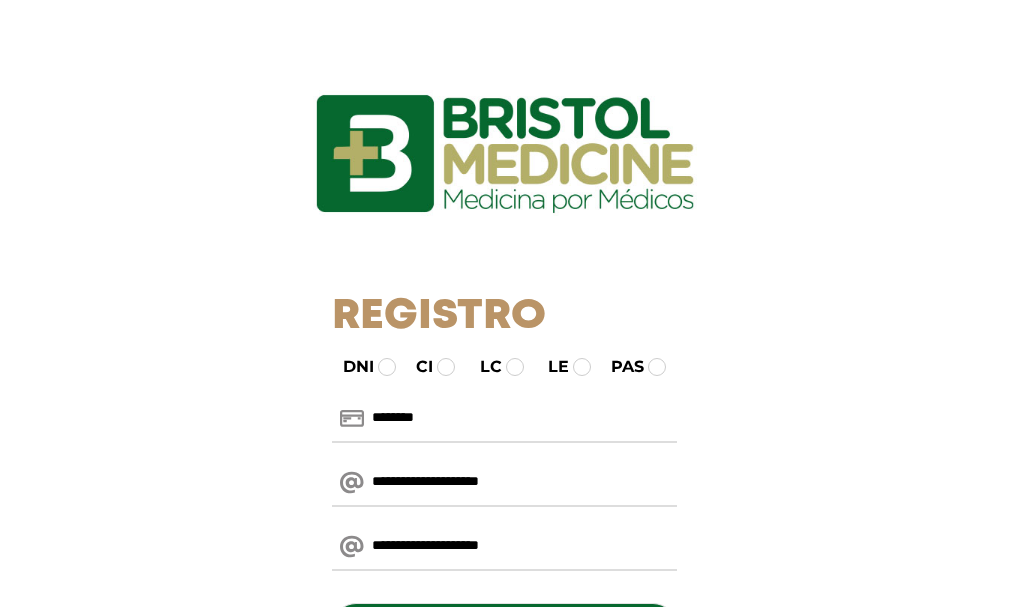 scroll, scrollTop: 152, scrollLeft: 0, axis: vertical 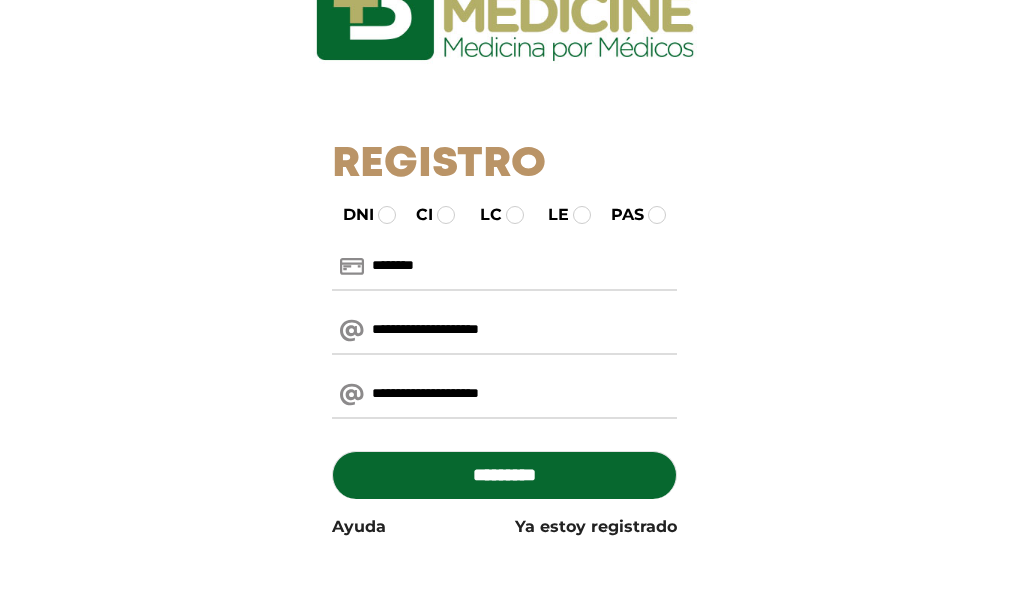 type on "**********" 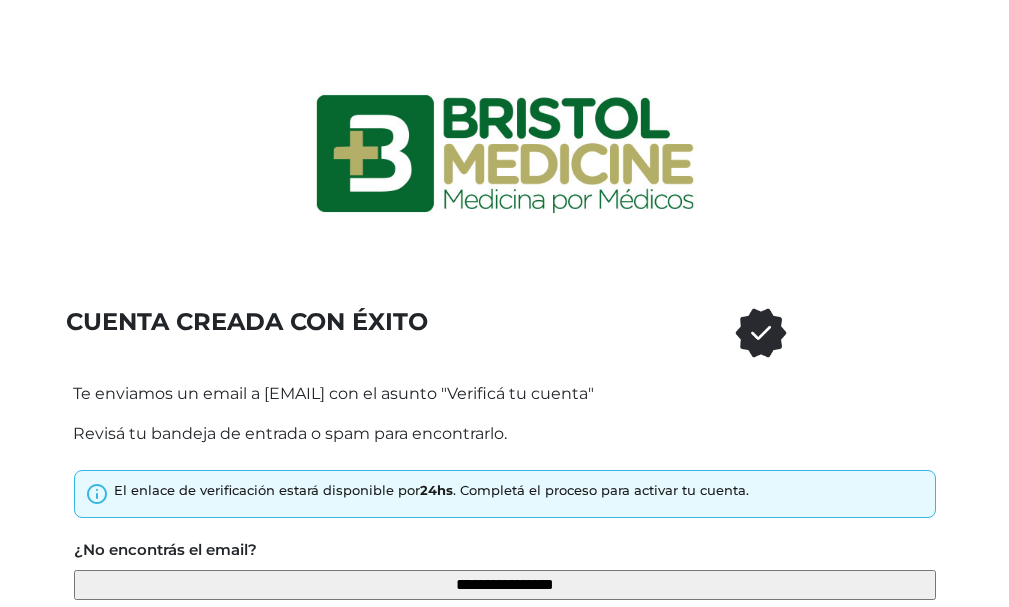 scroll, scrollTop: 0, scrollLeft: 0, axis: both 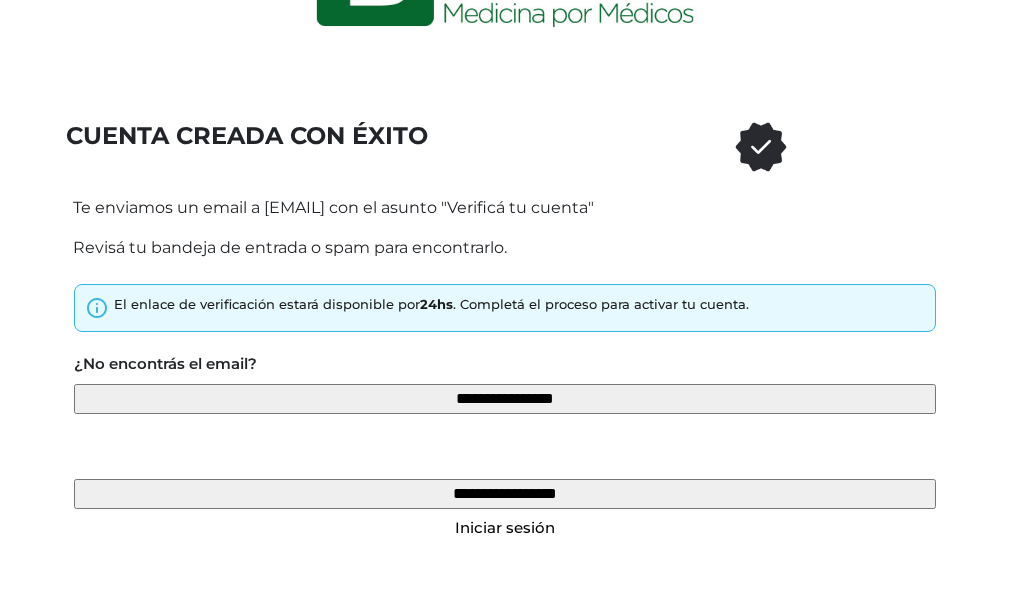 type on "**********" 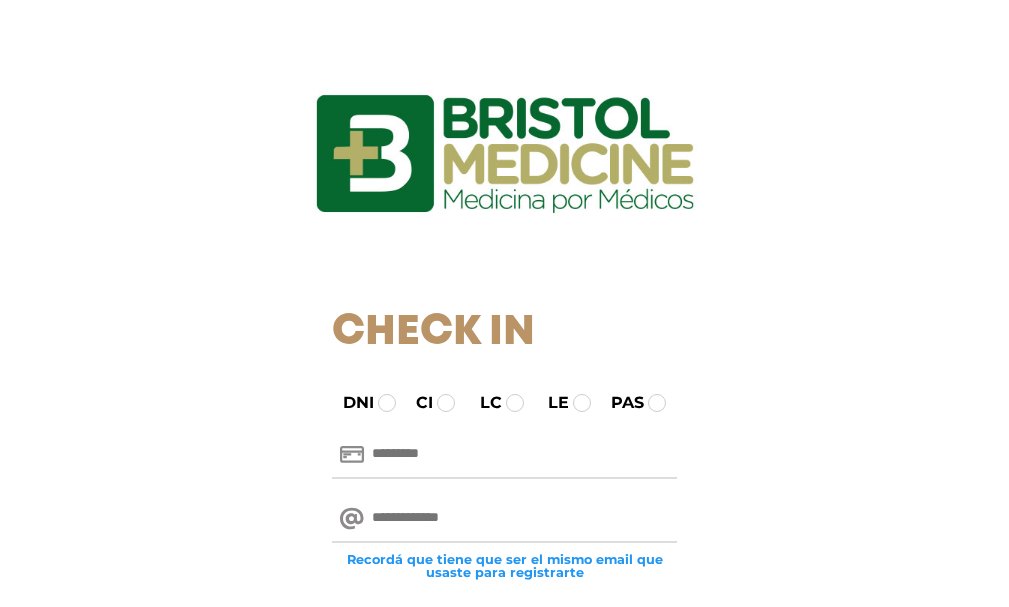 scroll, scrollTop: 300, scrollLeft: 0, axis: vertical 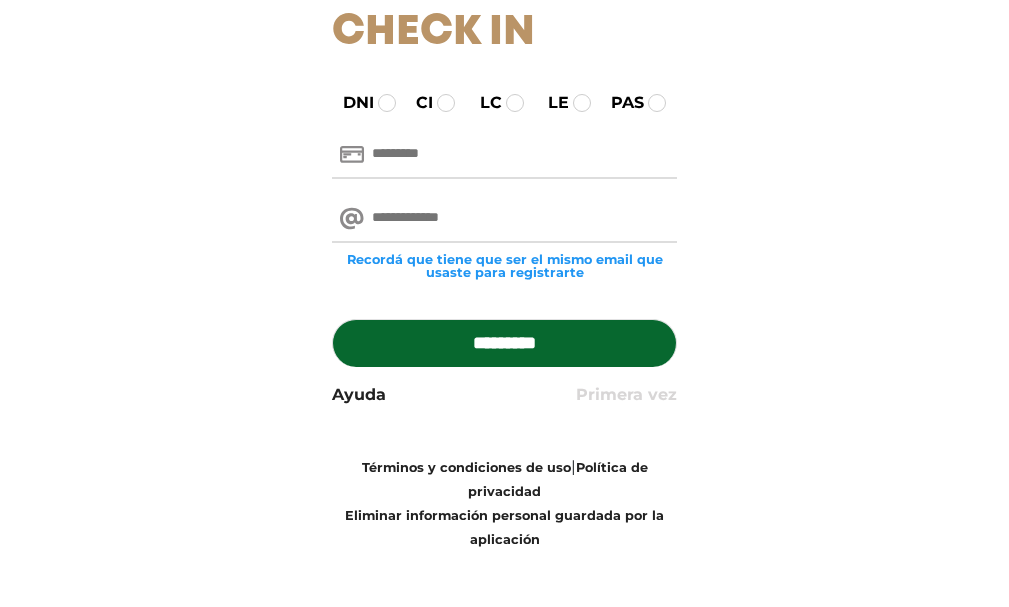 click on "Primera vez" at bounding box center [626, 395] 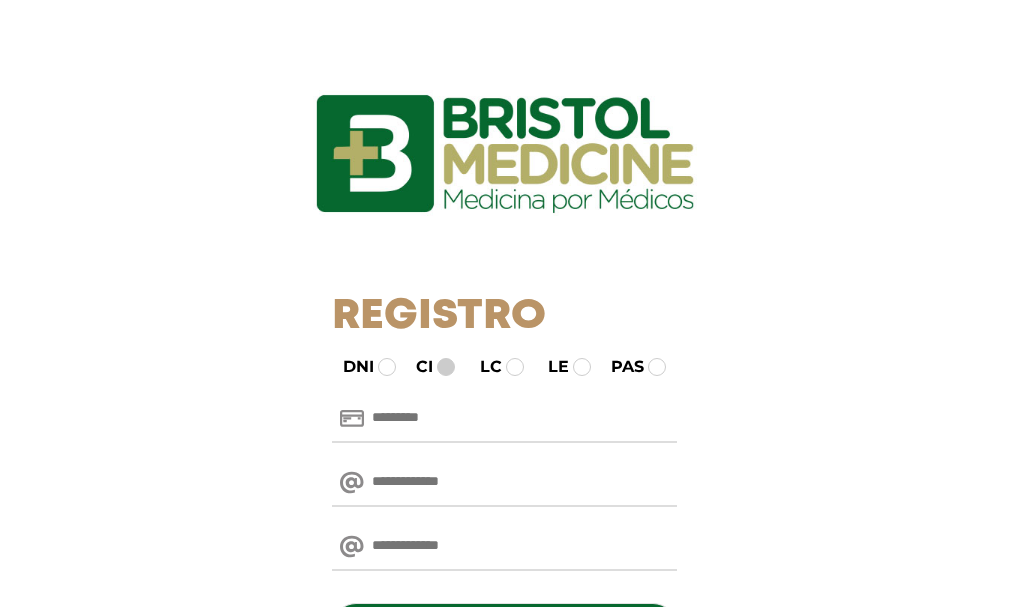 scroll, scrollTop: 100, scrollLeft: 0, axis: vertical 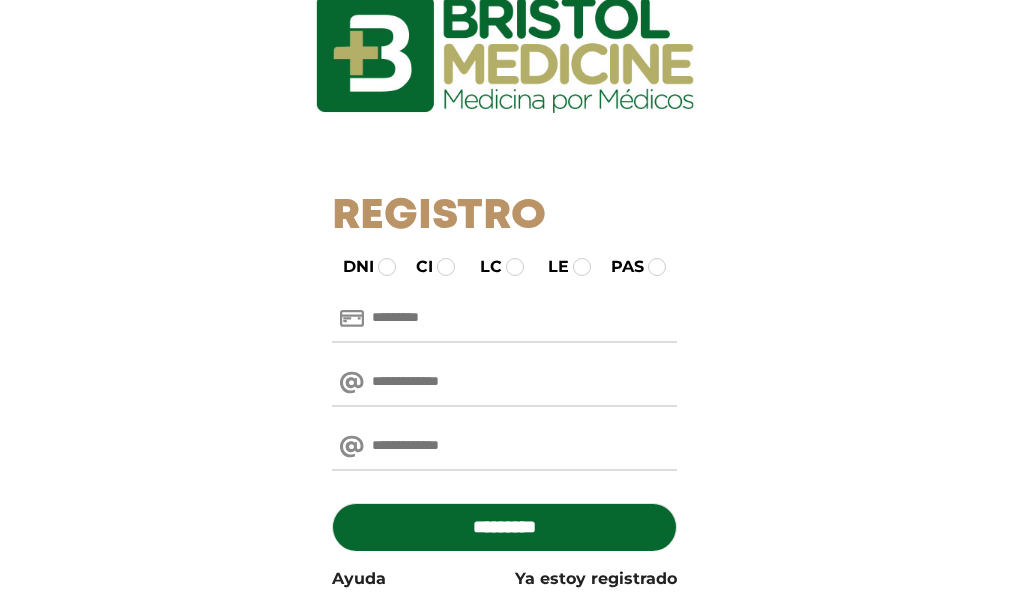 click at bounding box center [504, 319] 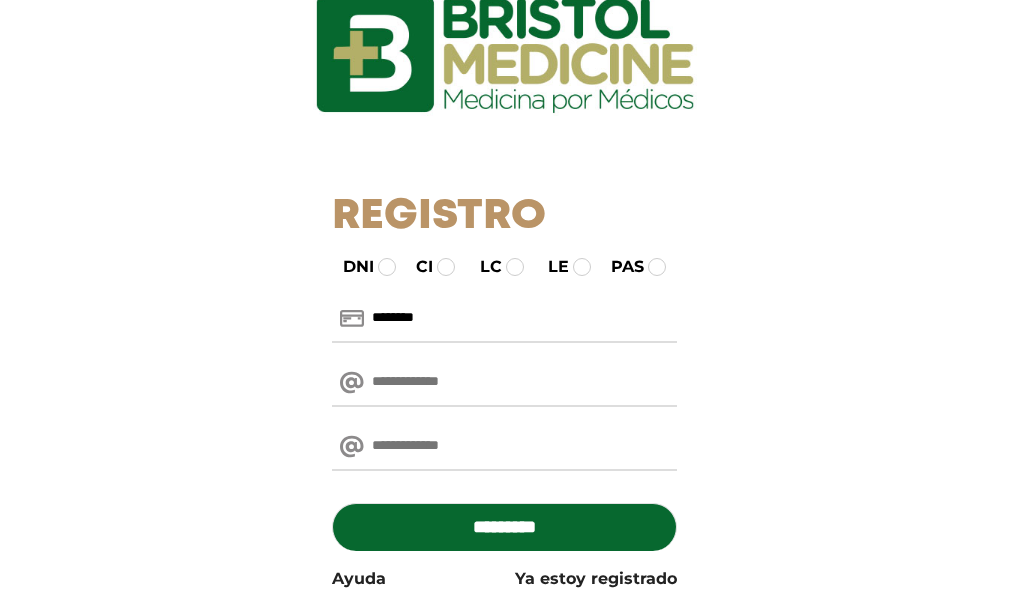 type on "********" 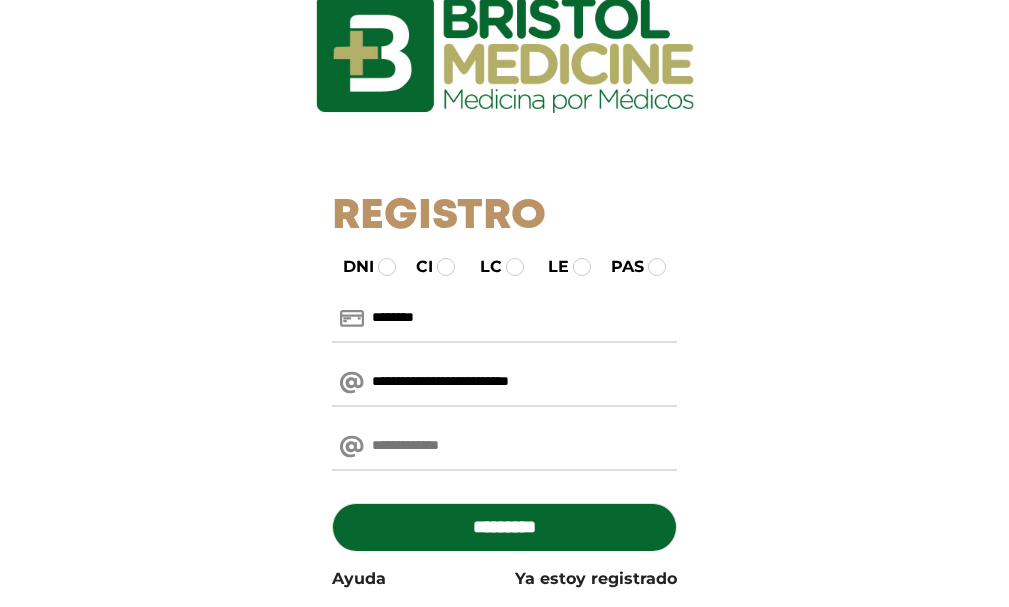 type on "**********" 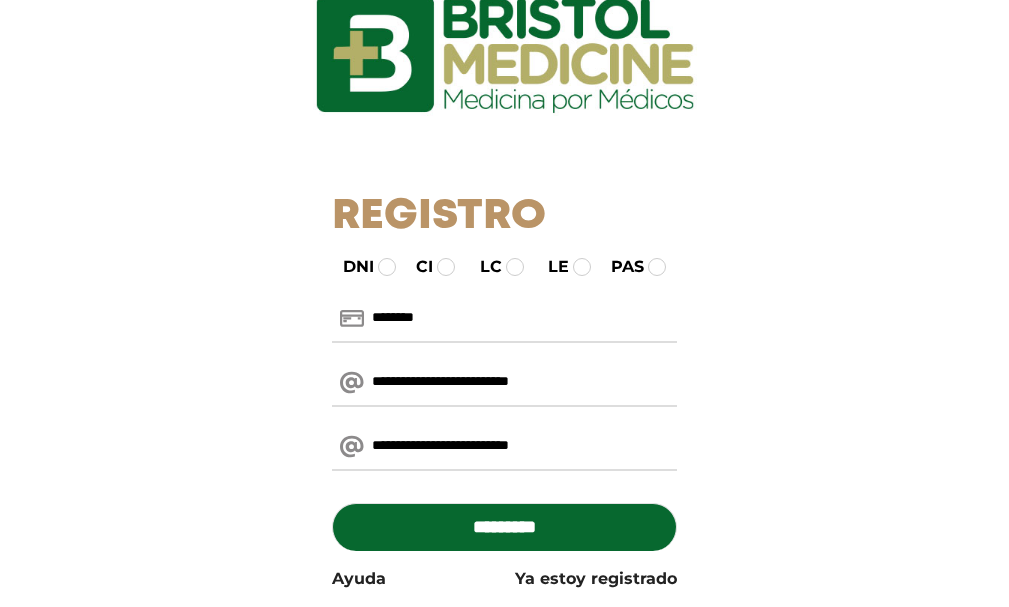 type on "**********" 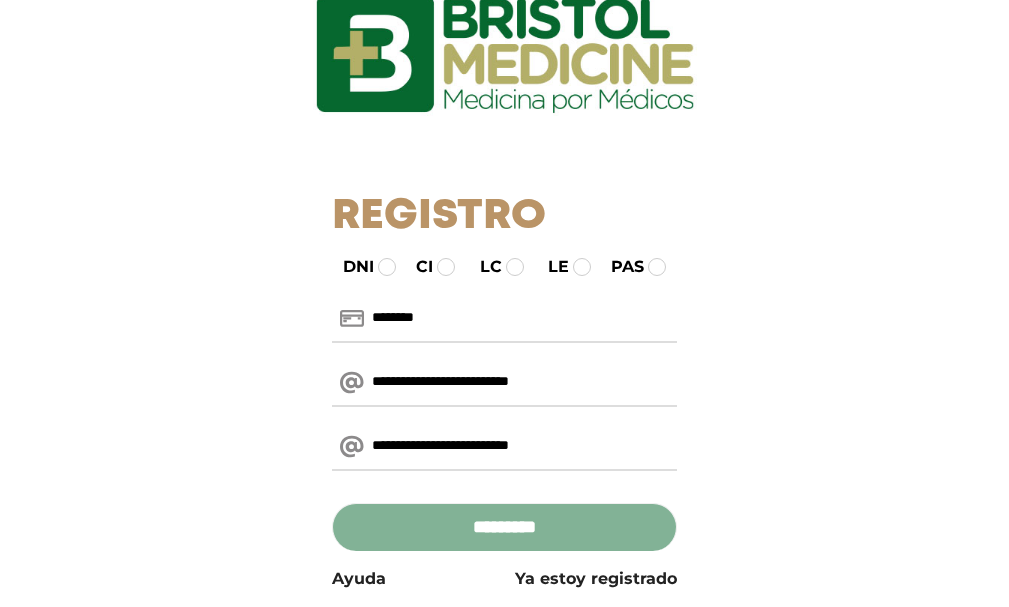 click on "*********" at bounding box center (504, 527) 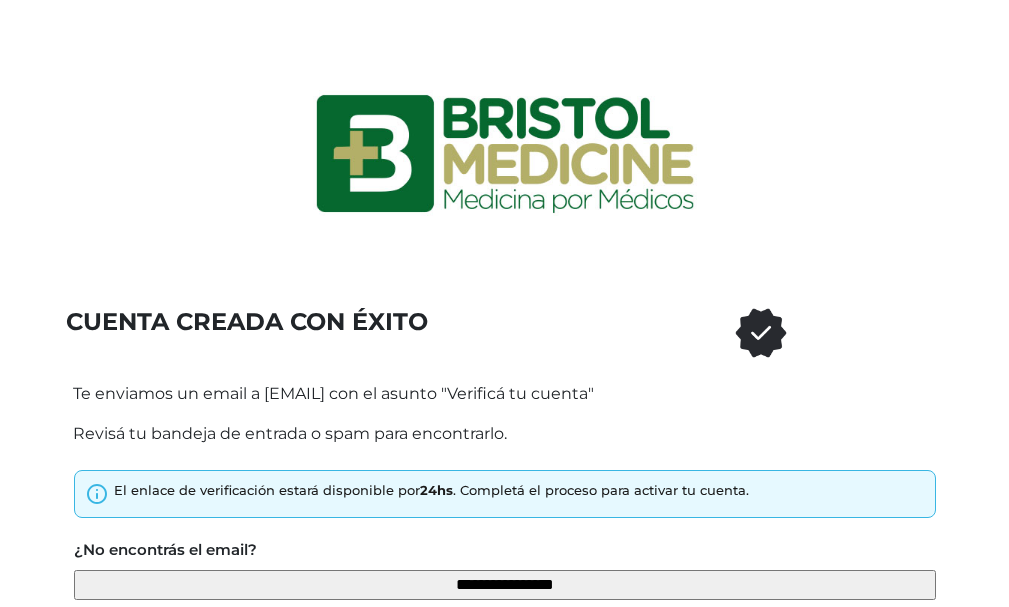 scroll, scrollTop: 100, scrollLeft: 0, axis: vertical 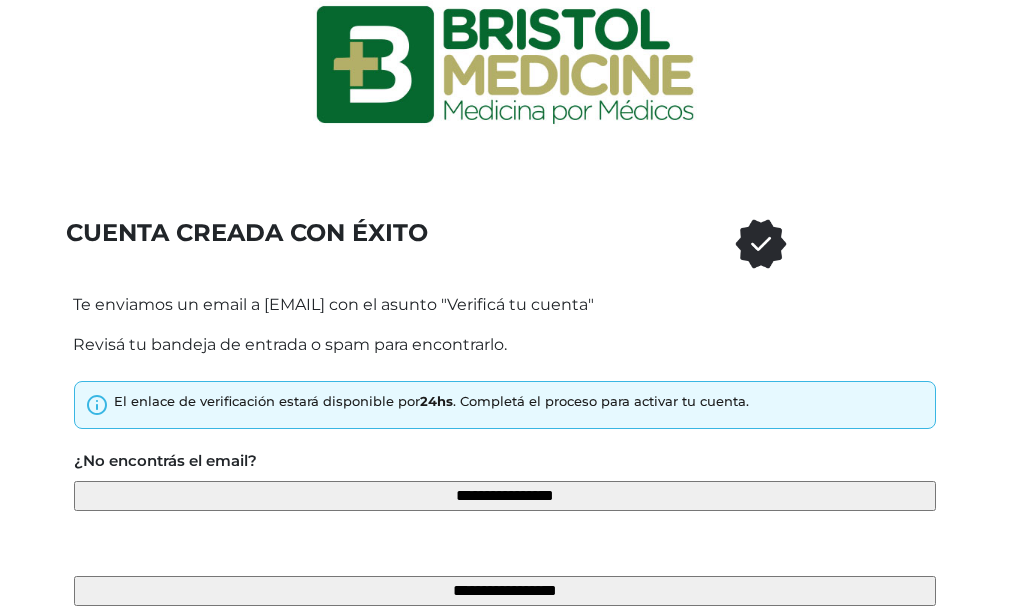click on "Te enviamos un email a [EMAIL] con el asunto "Verificá tu cuenta"" at bounding box center [505, 305] 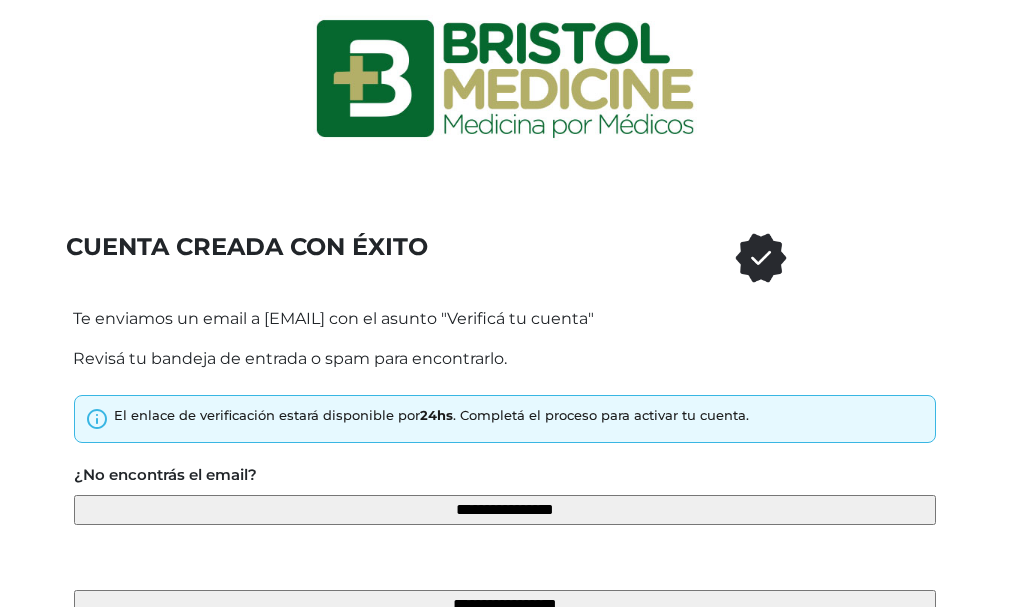 scroll, scrollTop: 78, scrollLeft: 0, axis: vertical 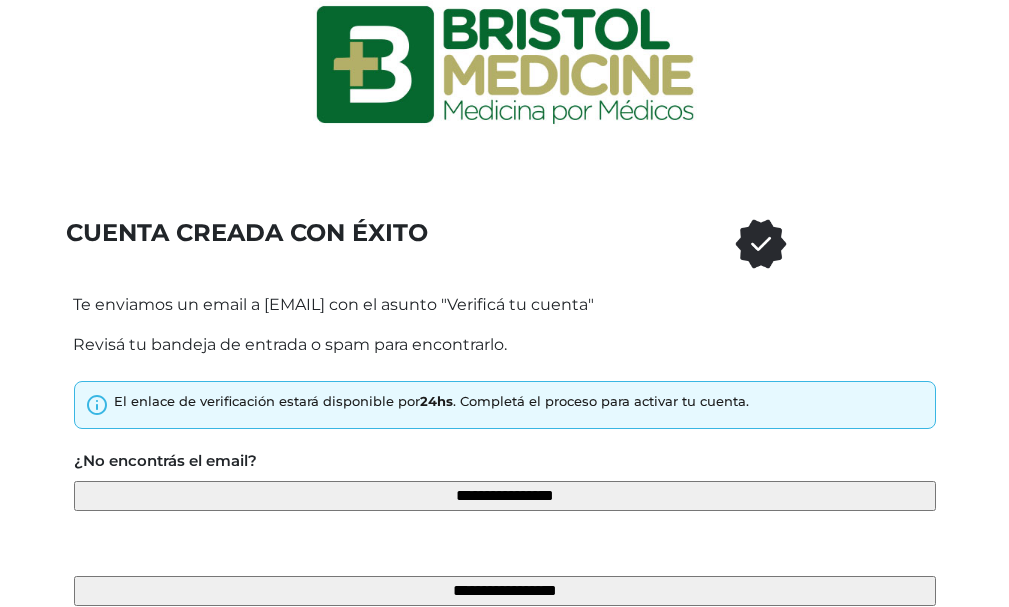 type on "********" 